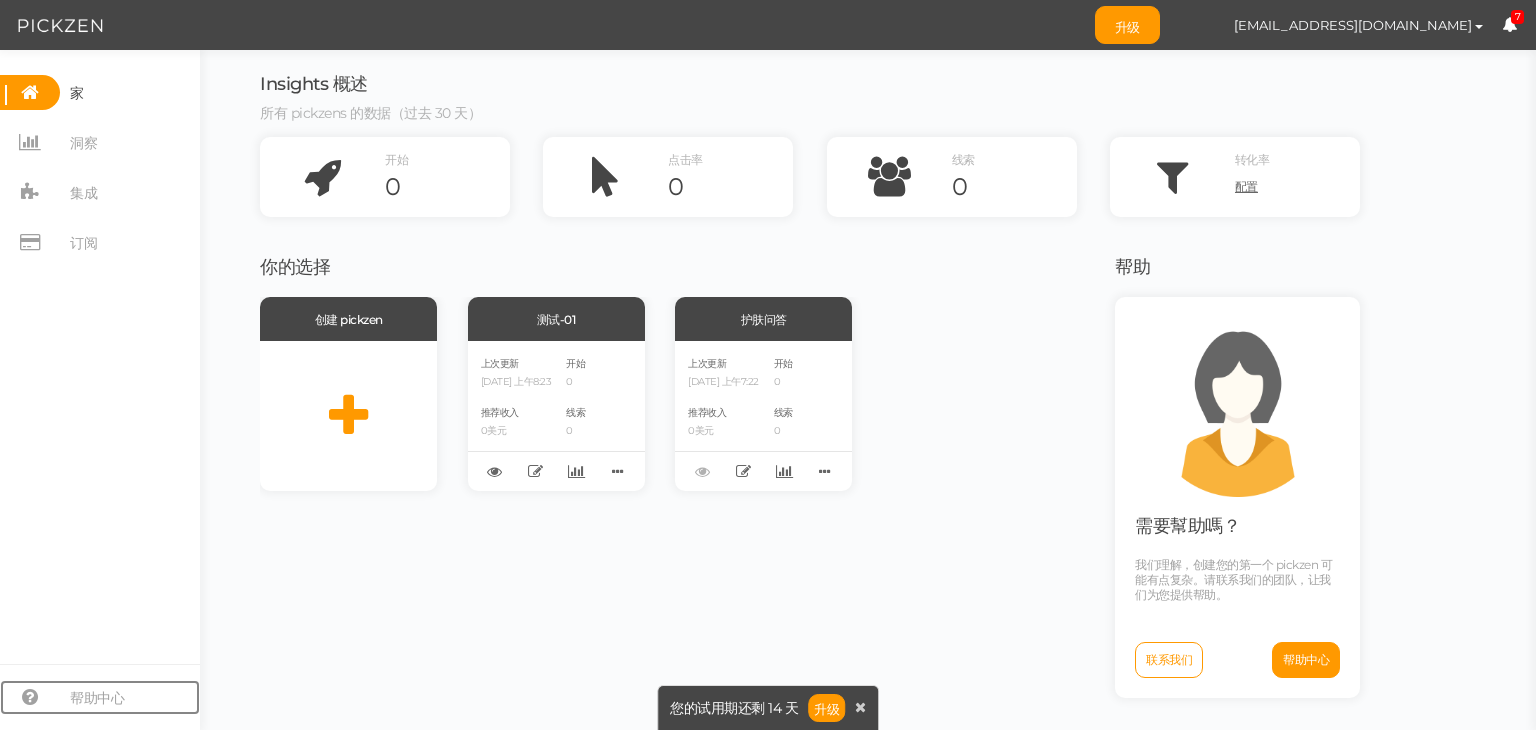 scroll, scrollTop: 0, scrollLeft: 0, axis: both 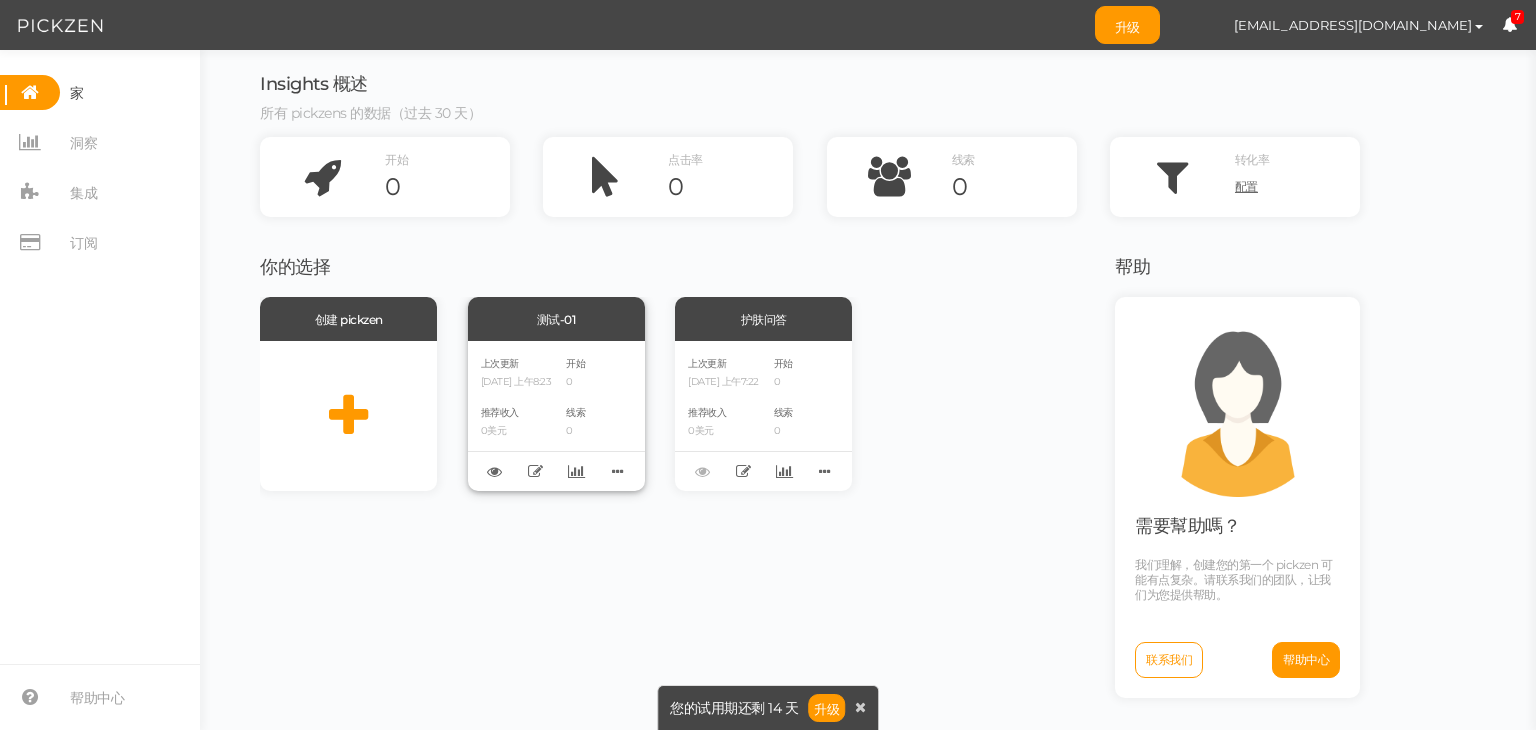 click on "上次更新   [DATE] 上午8:23" at bounding box center (516, 371) 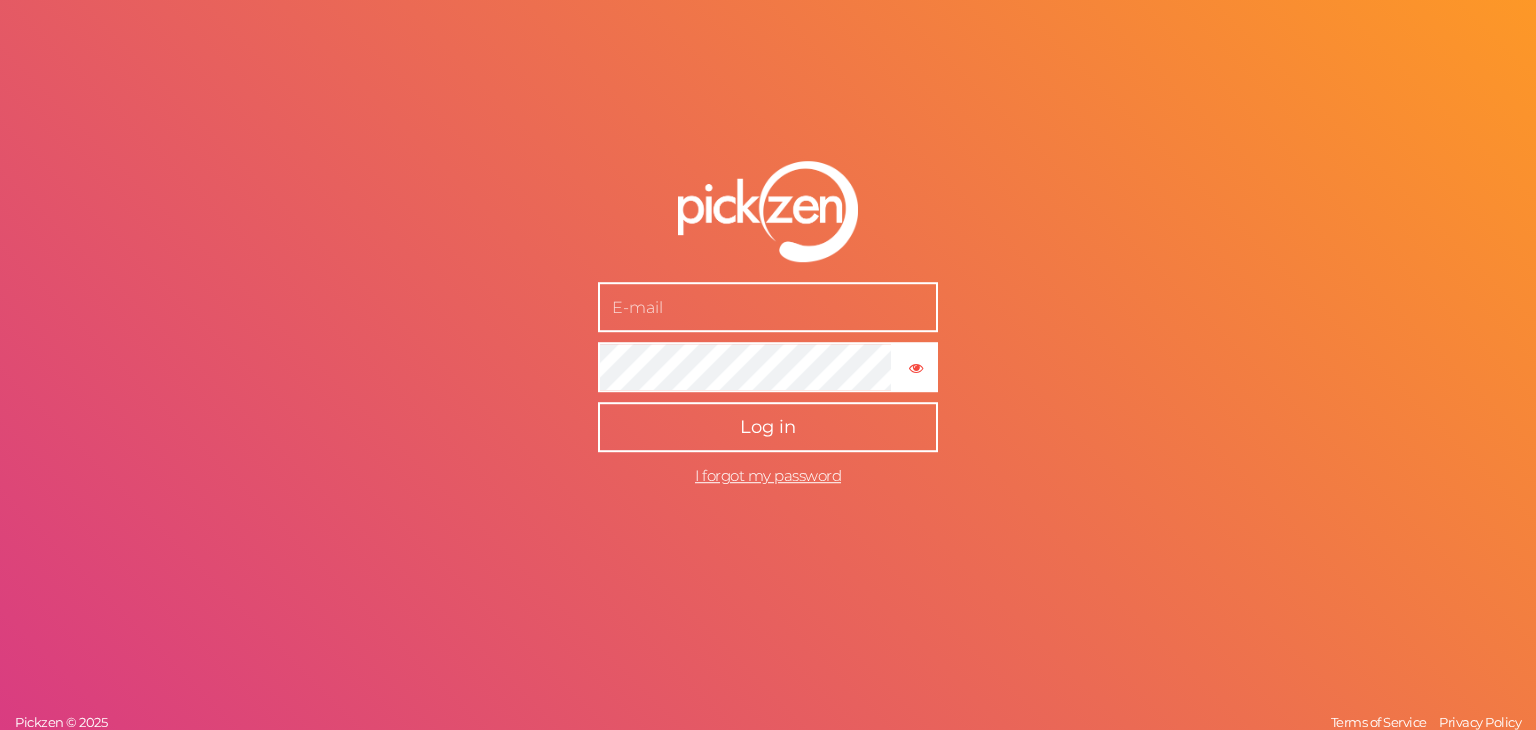type on "[EMAIL_ADDRESS][DOMAIN_NAME]" 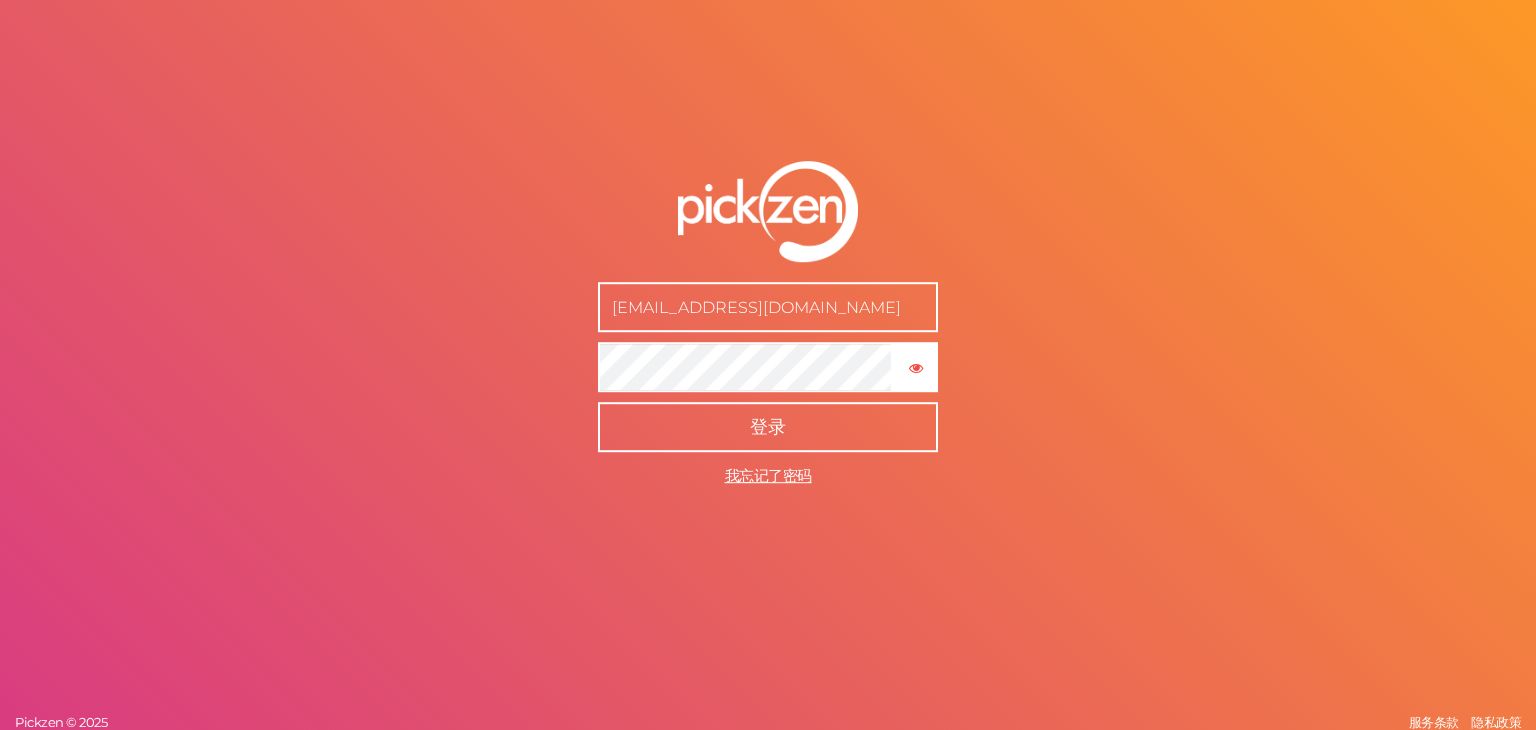 click on "登录" at bounding box center [768, 428] 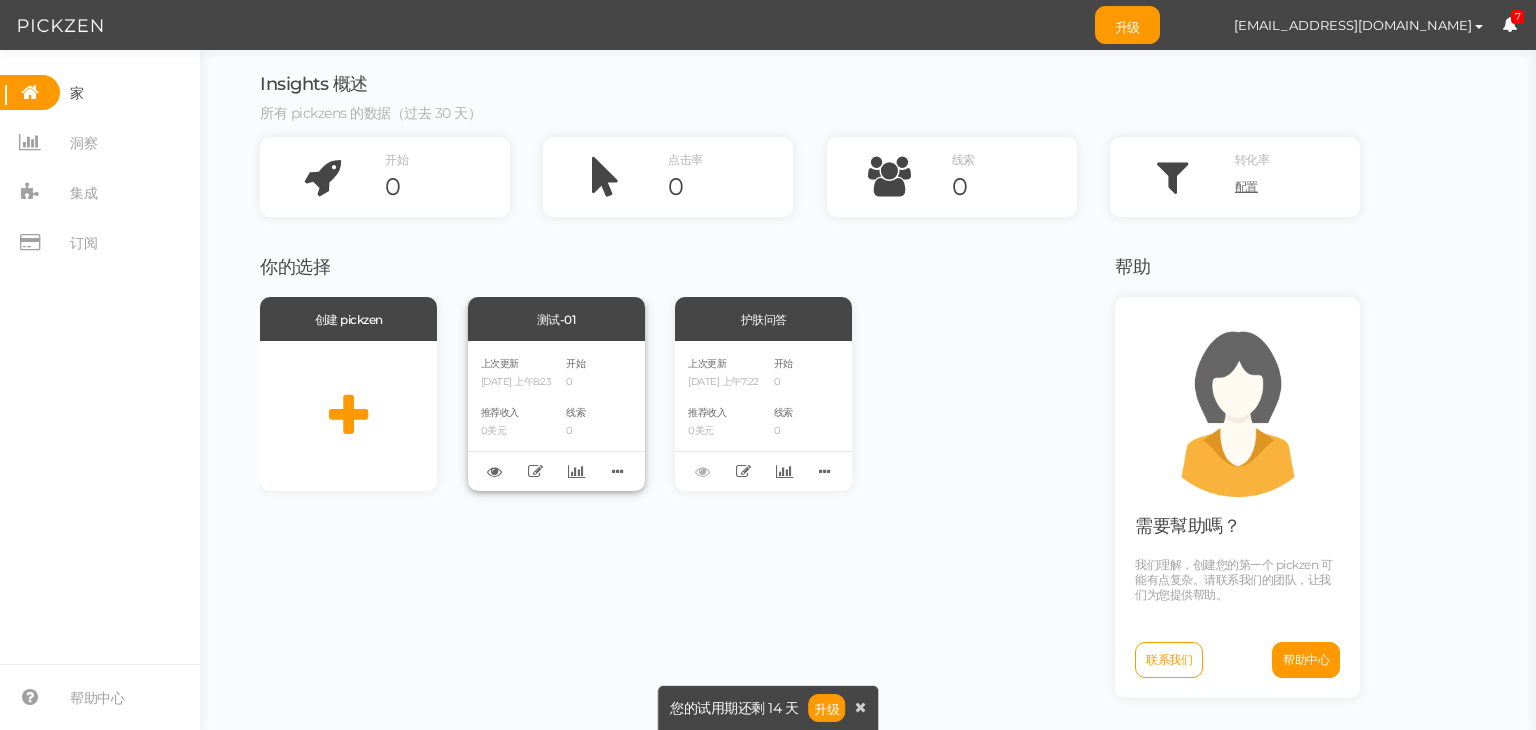 click on "[DATE] 上午8:23" at bounding box center [516, 381] 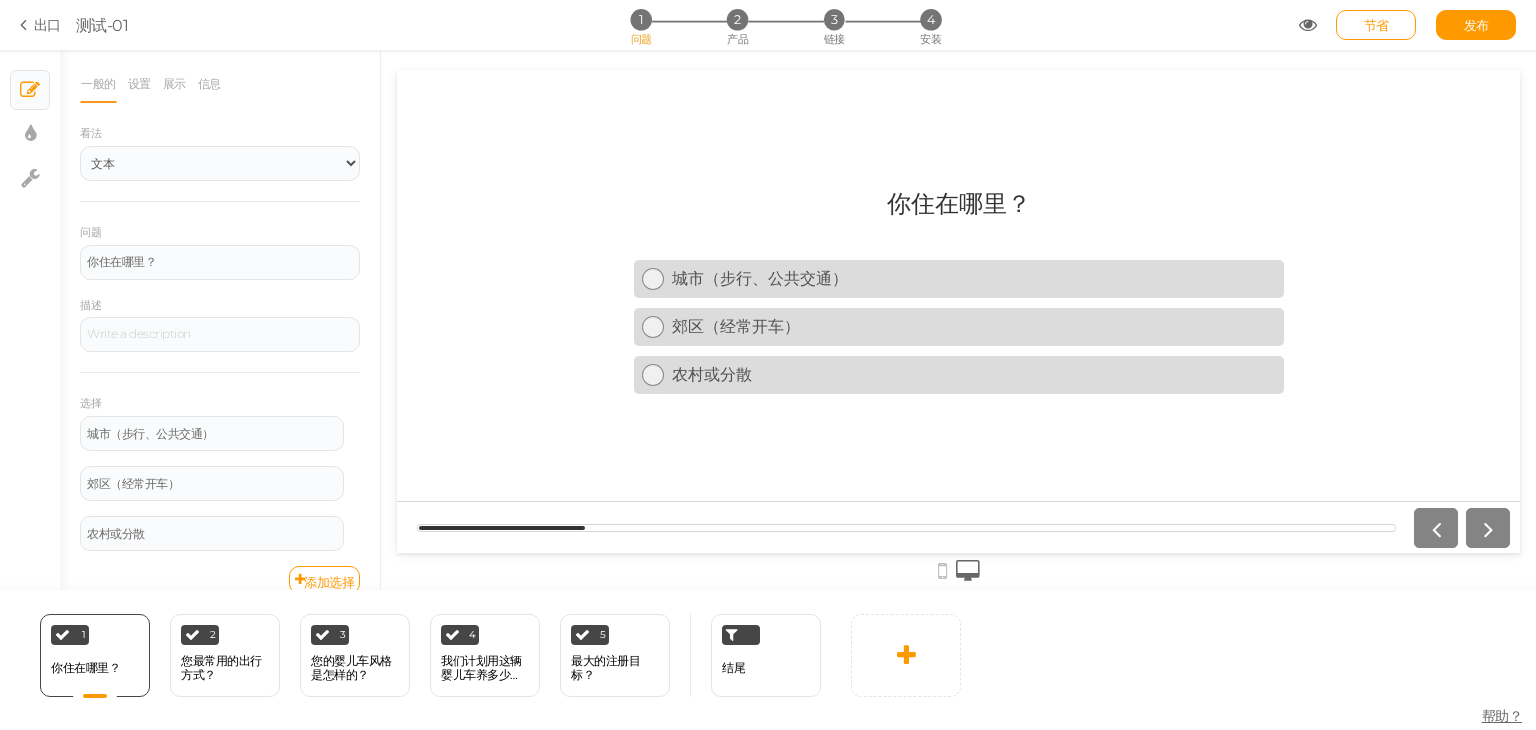 scroll, scrollTop: 0, scrollLeft: 0, axis: both 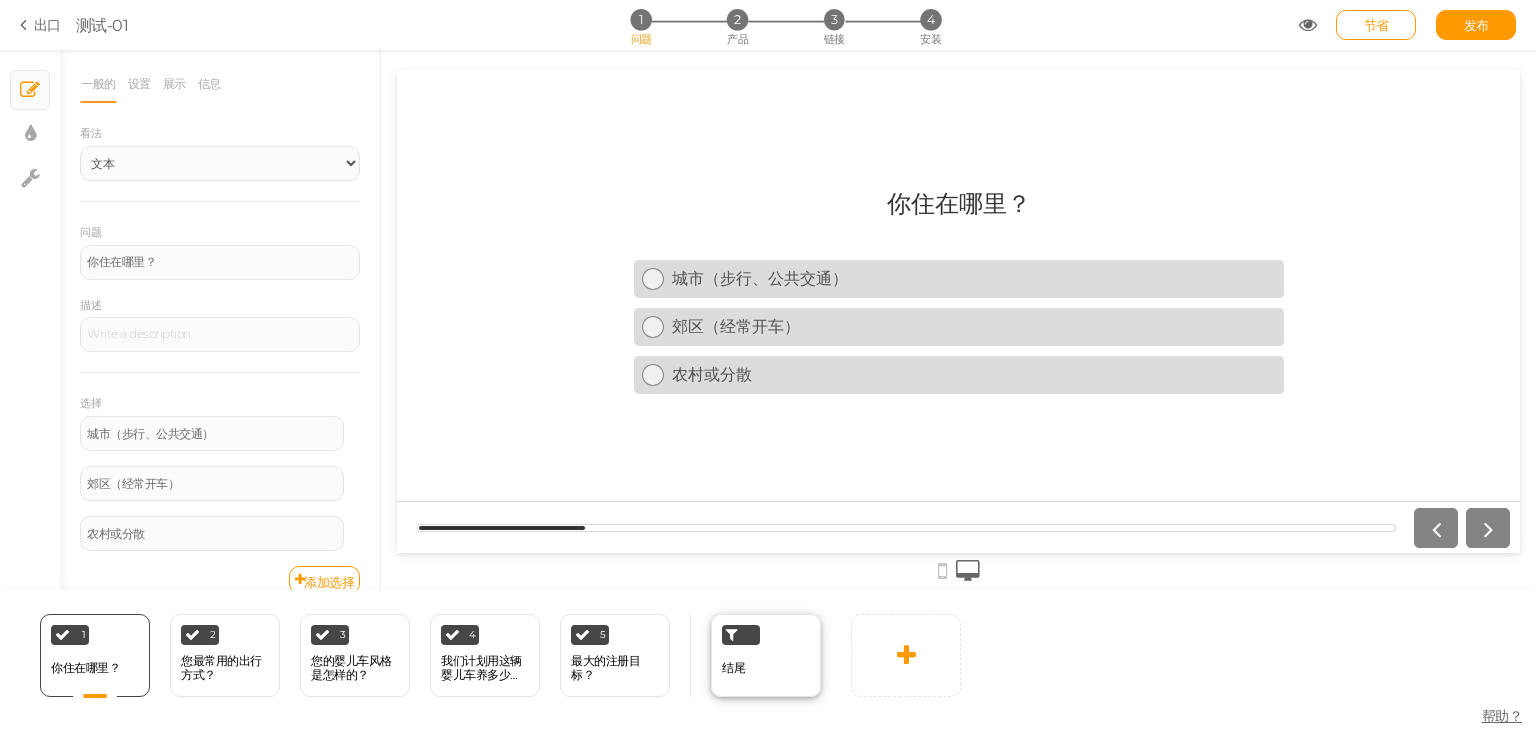 click on "结尾" at bounding box center [766, 655] 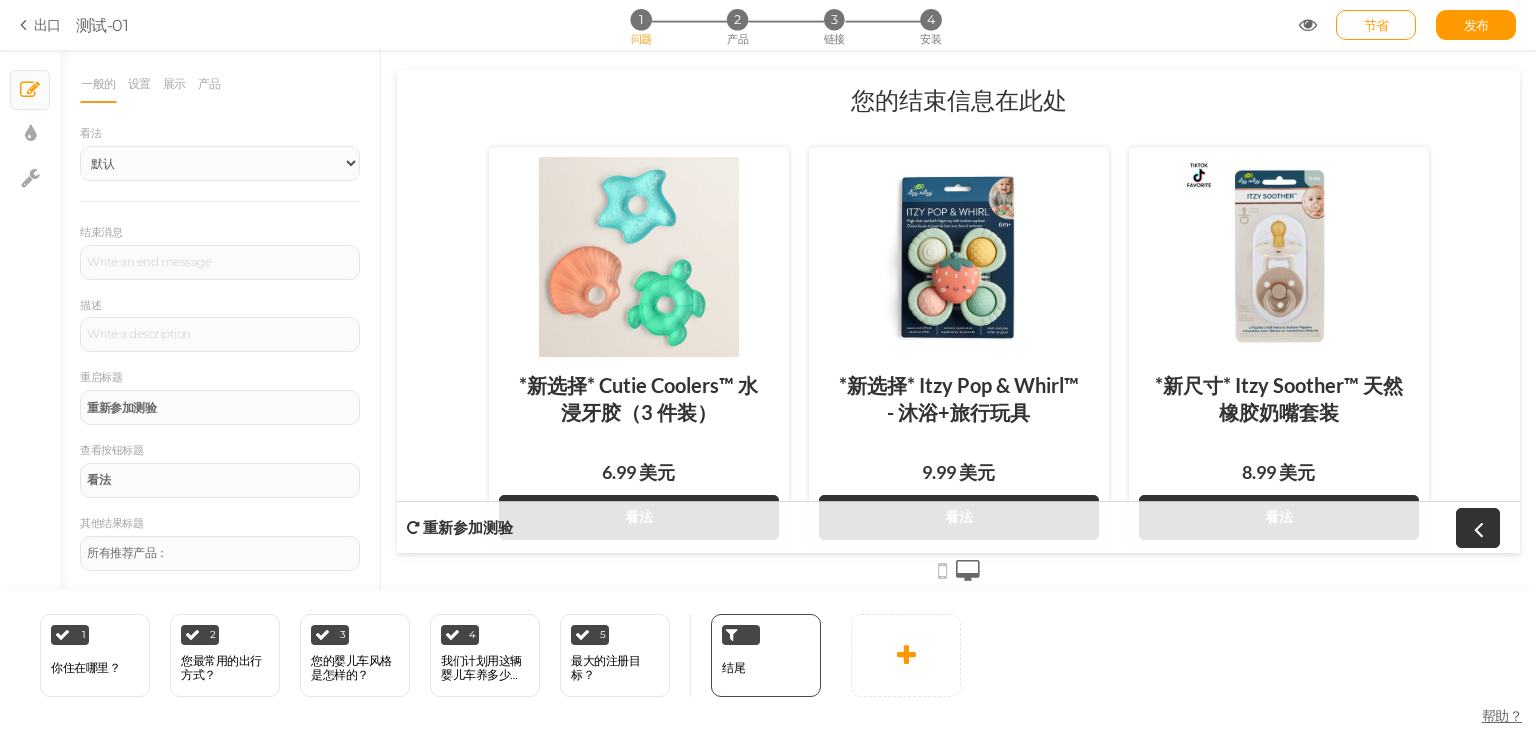 click at bounding box center (1308, 25) 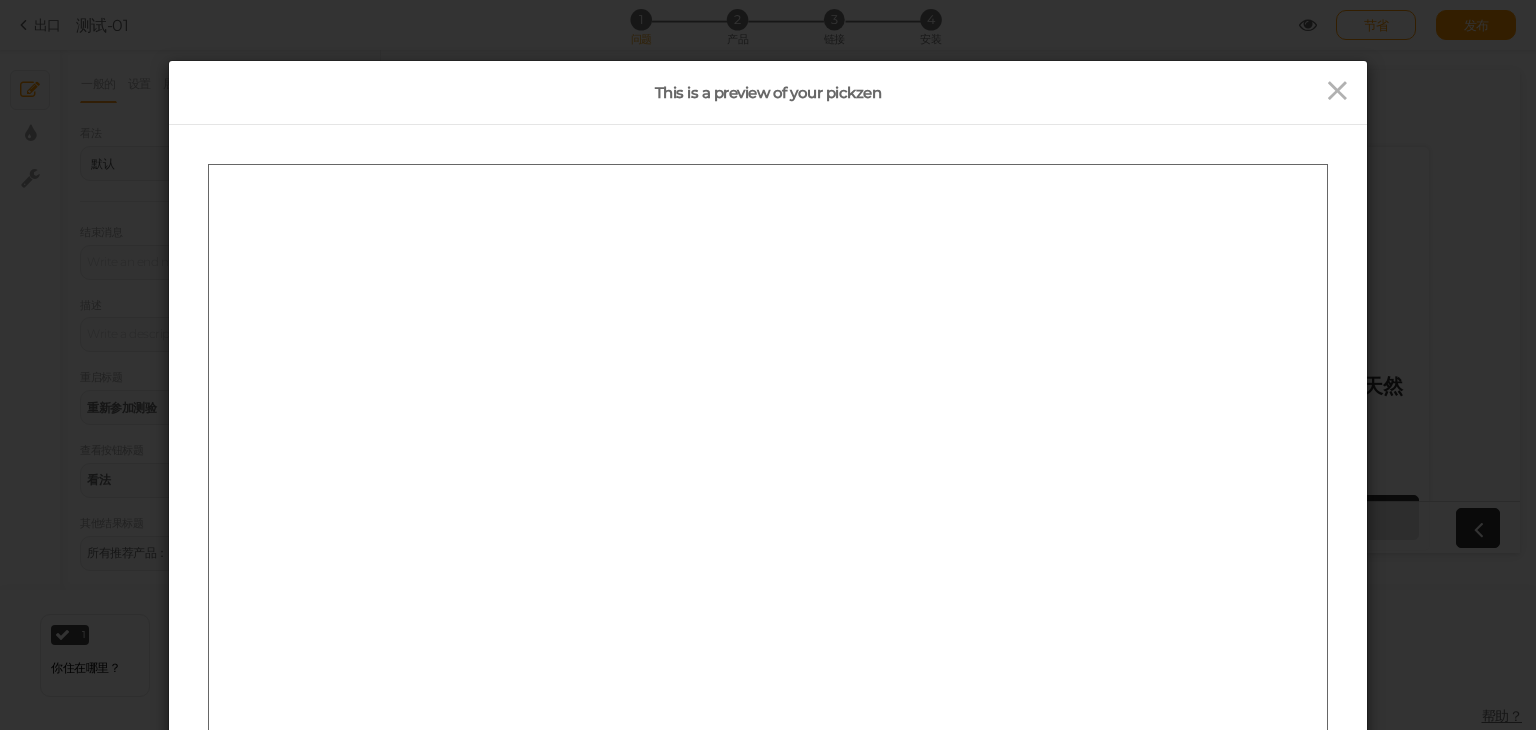 scroll, scrollTop: 0, scrollLeft: 0, axis: both 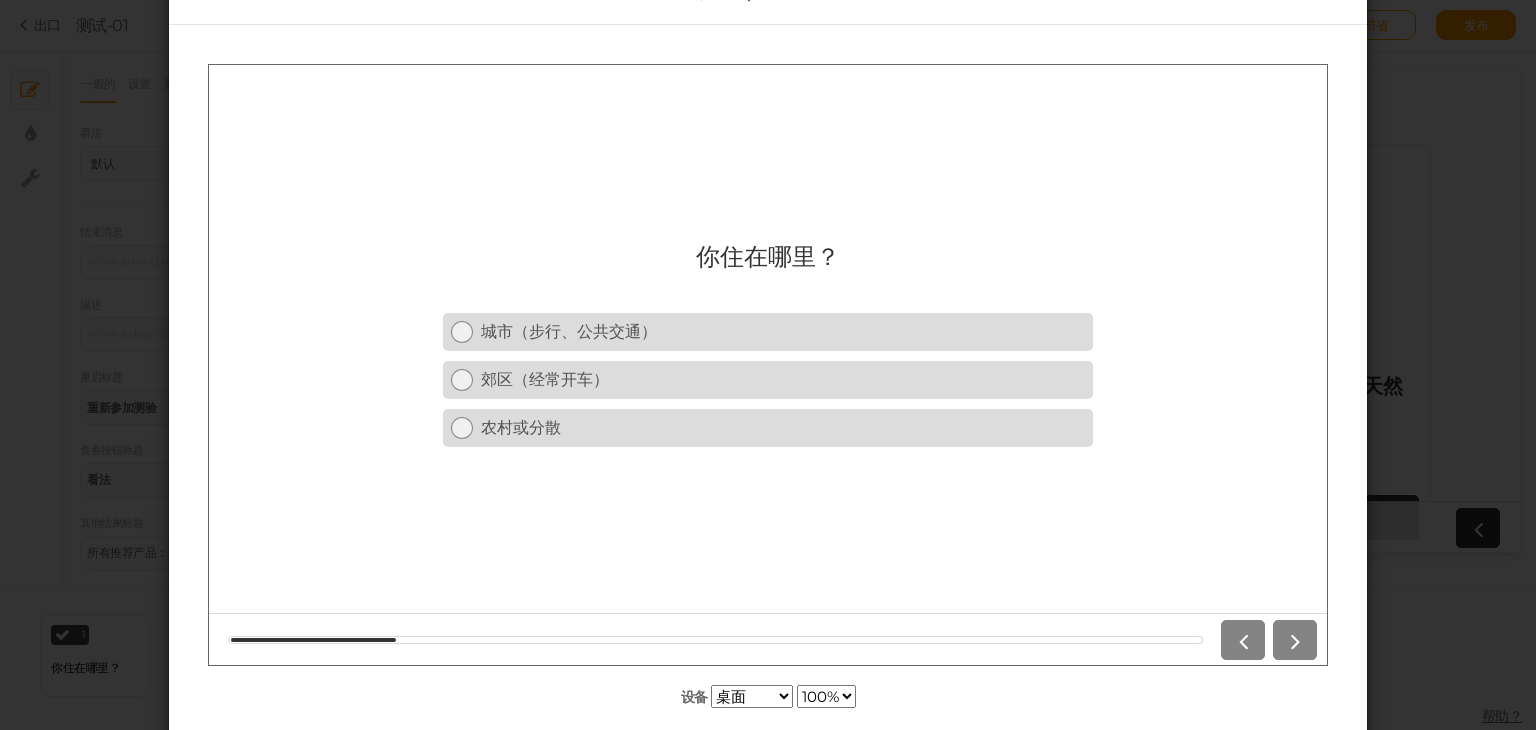 click on "城市（步行、公共交通） 郊区（经常开车） 农村或分散" at bounding box center [768, 379] 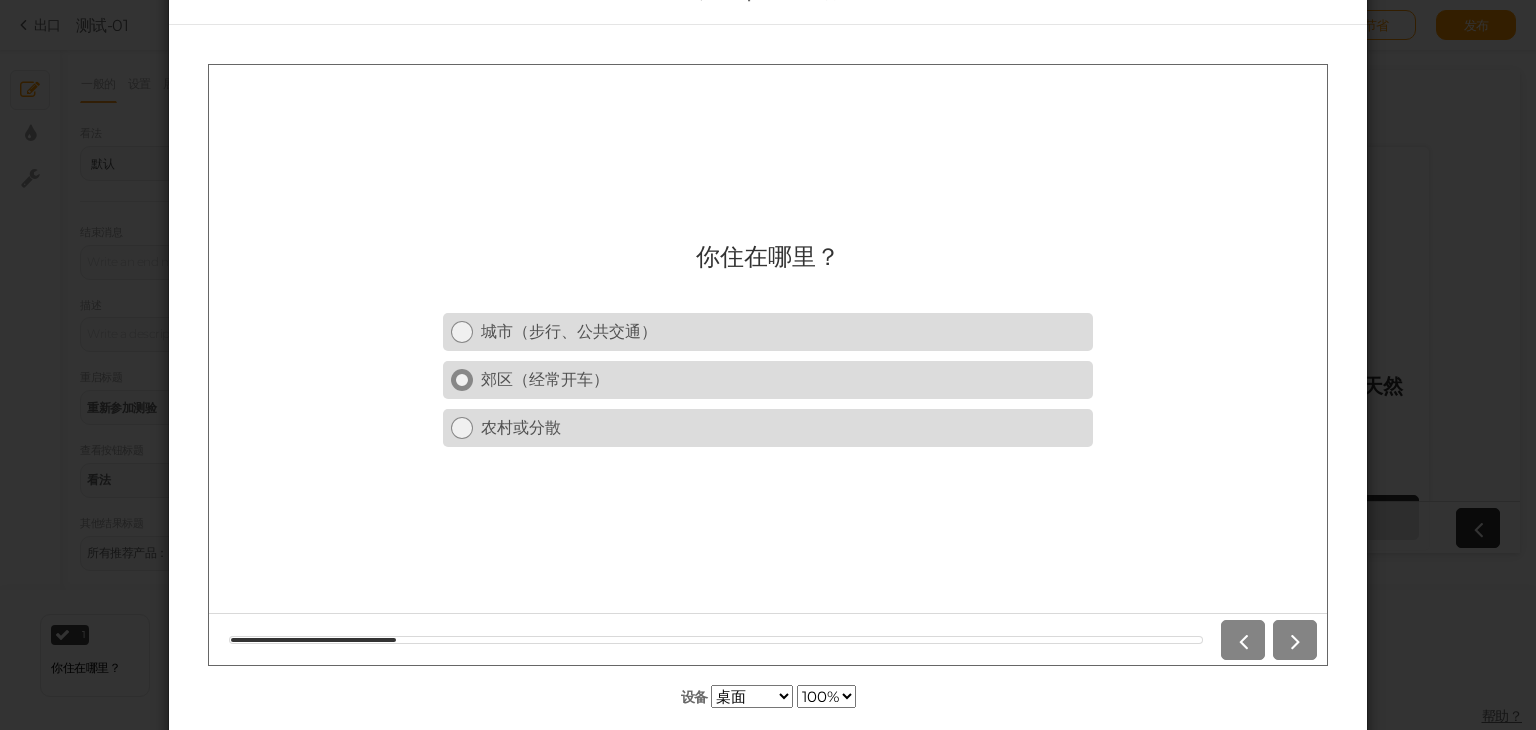 click on "郊区（经常开车）" at bounding box center (783, 379) 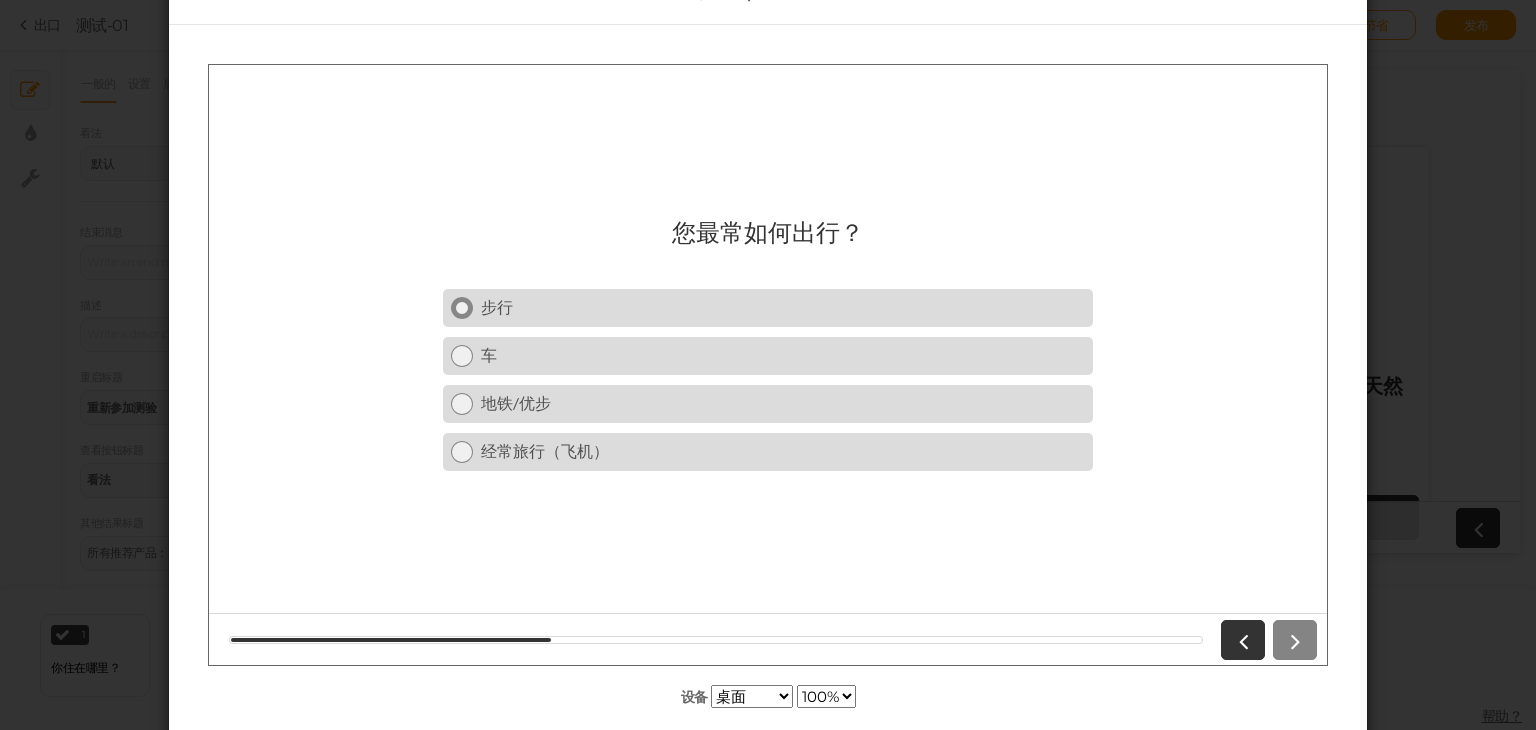 click on "步行" at bounding box center [783, 307] 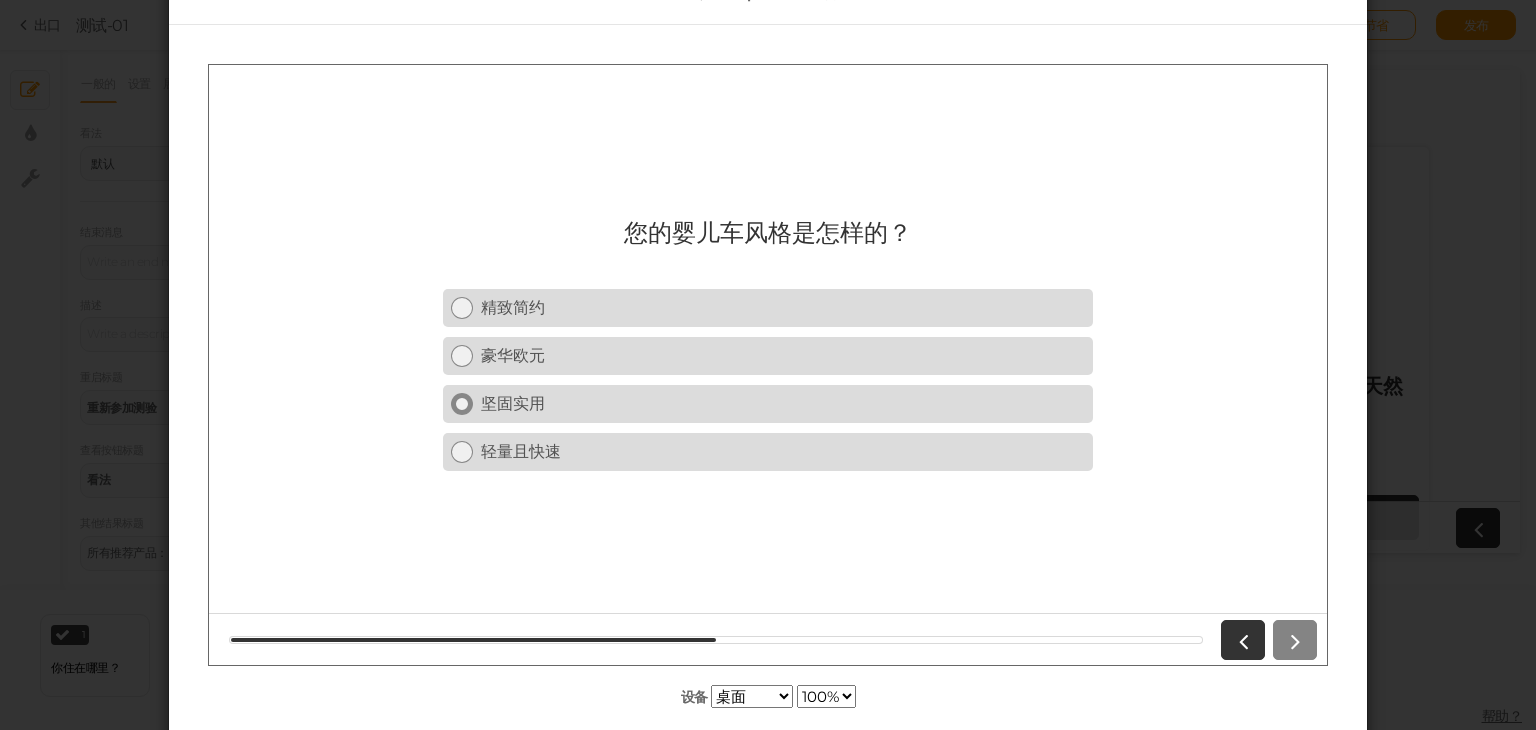 click on "坚固实用" at bounding box center [768, 403] 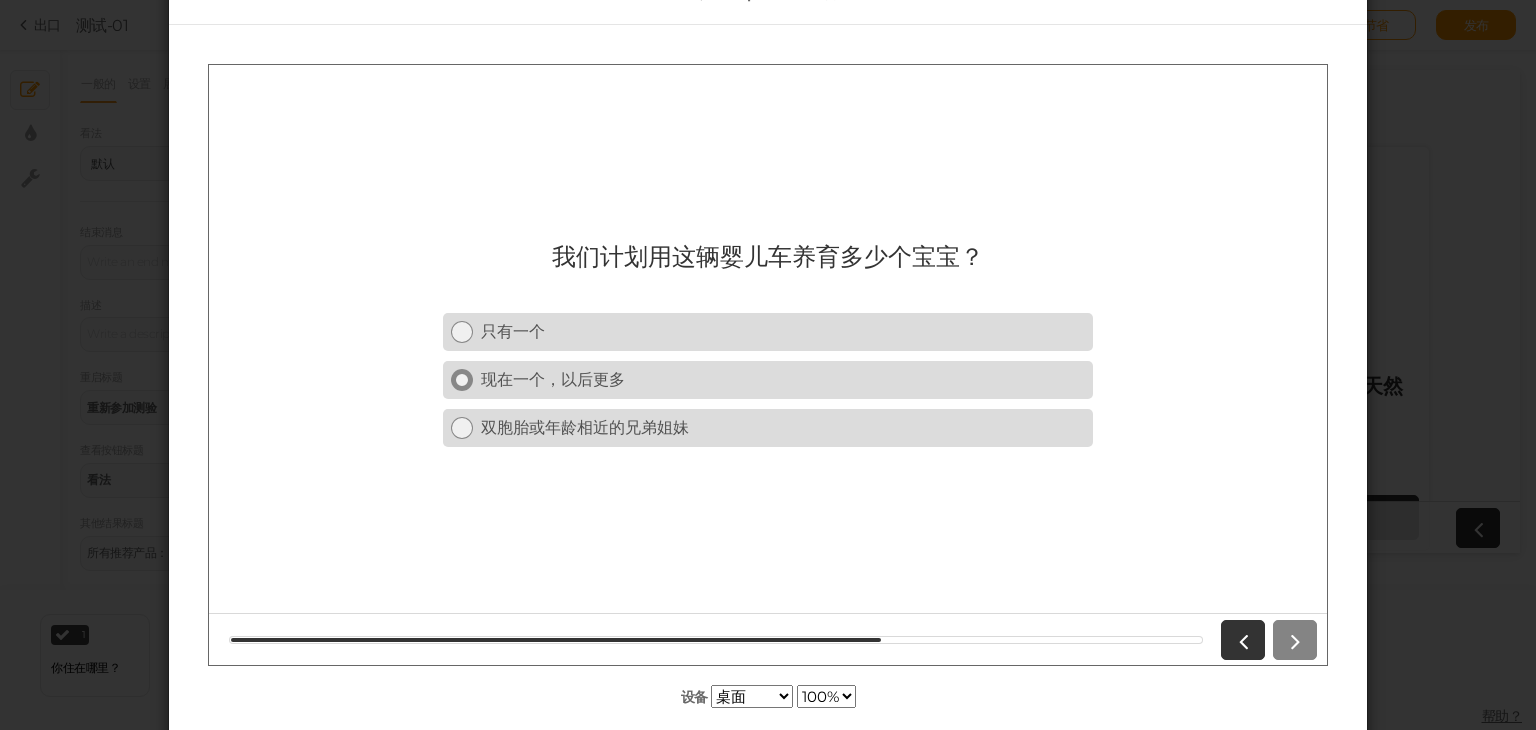 click on "现在一个，以后更多" at bounding box center [783, 379] 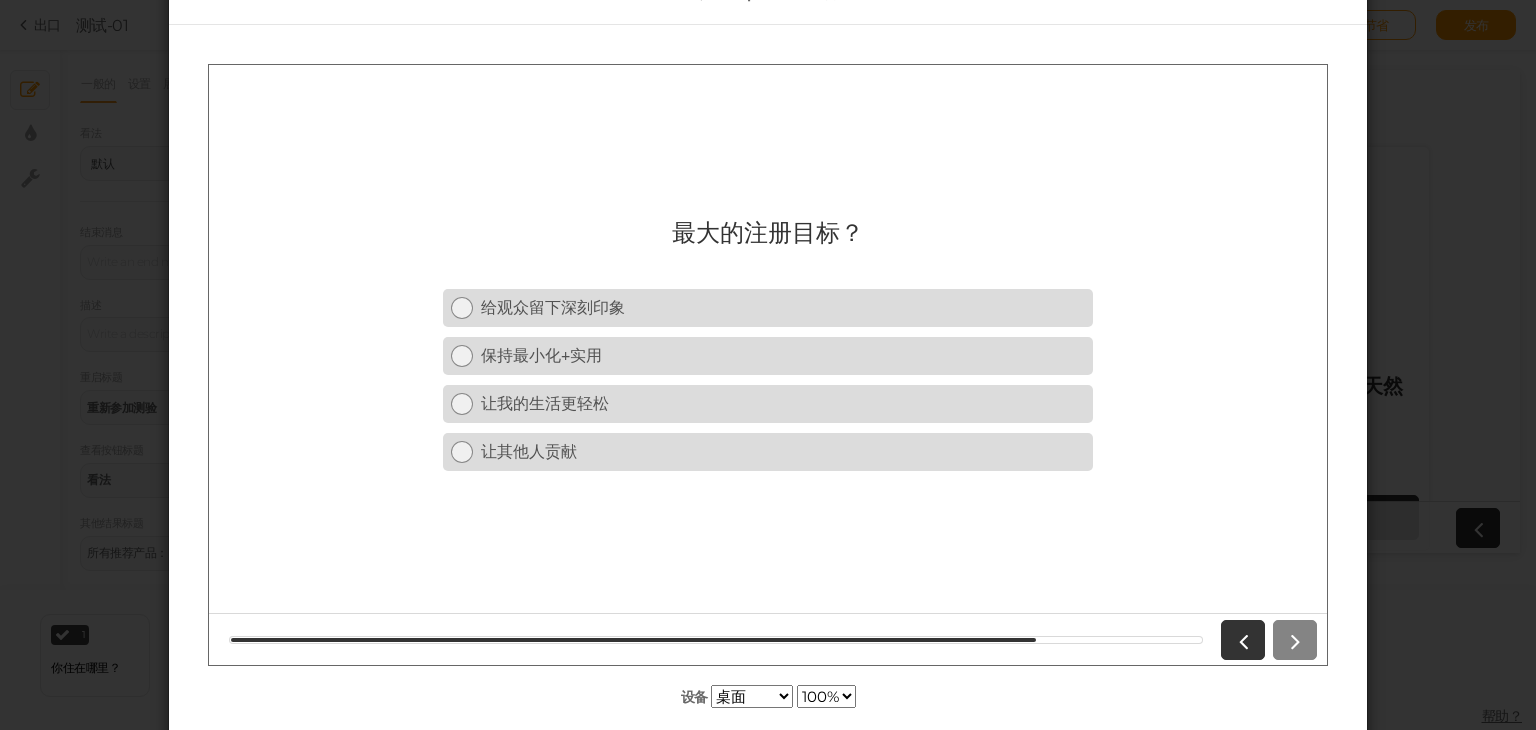 click on "给观众留下深刻印象 保持最小化+实用 让我的生活更轻松 让其他人贡献" at bounding box center (768, 379) 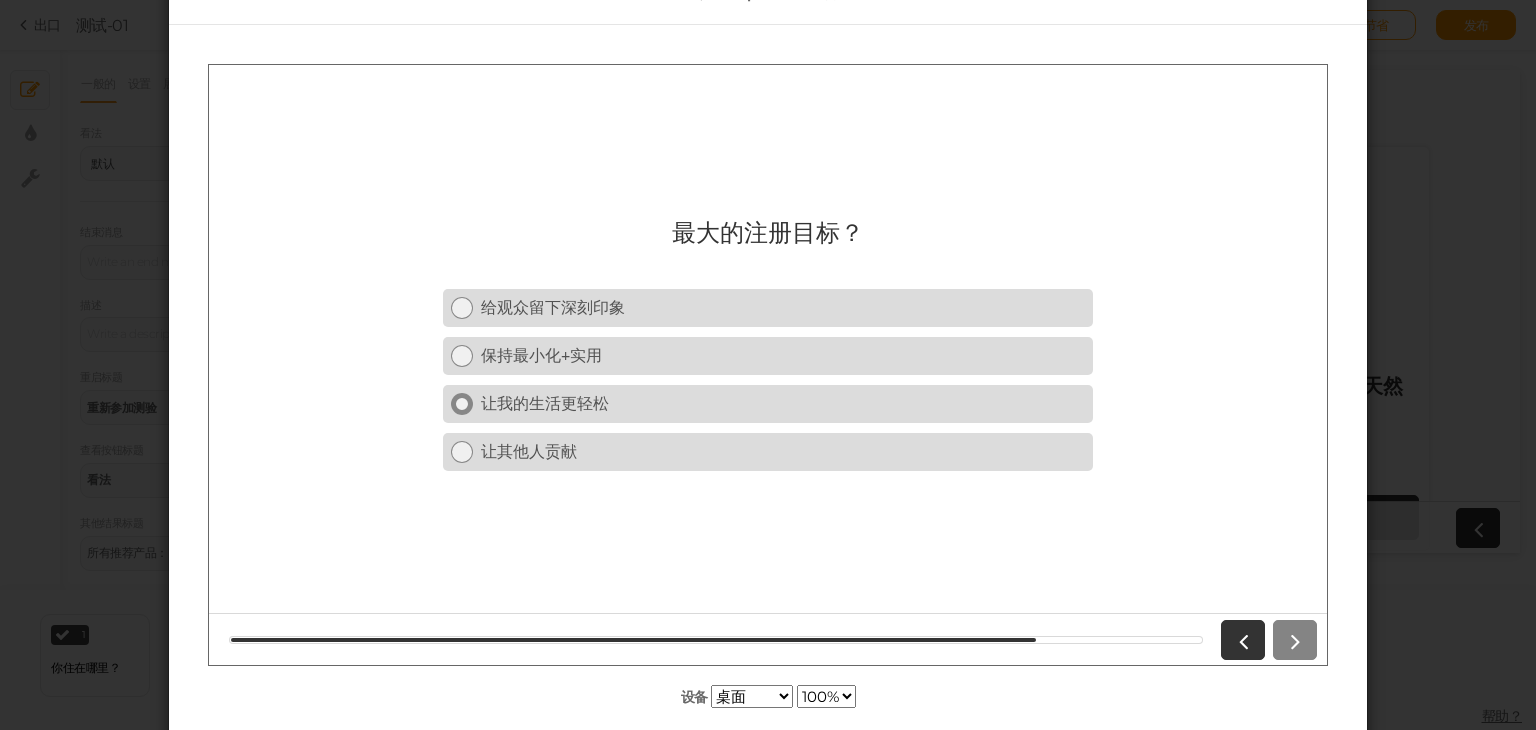click on "让我的生活更轻松" at bounding box center [768, 403] 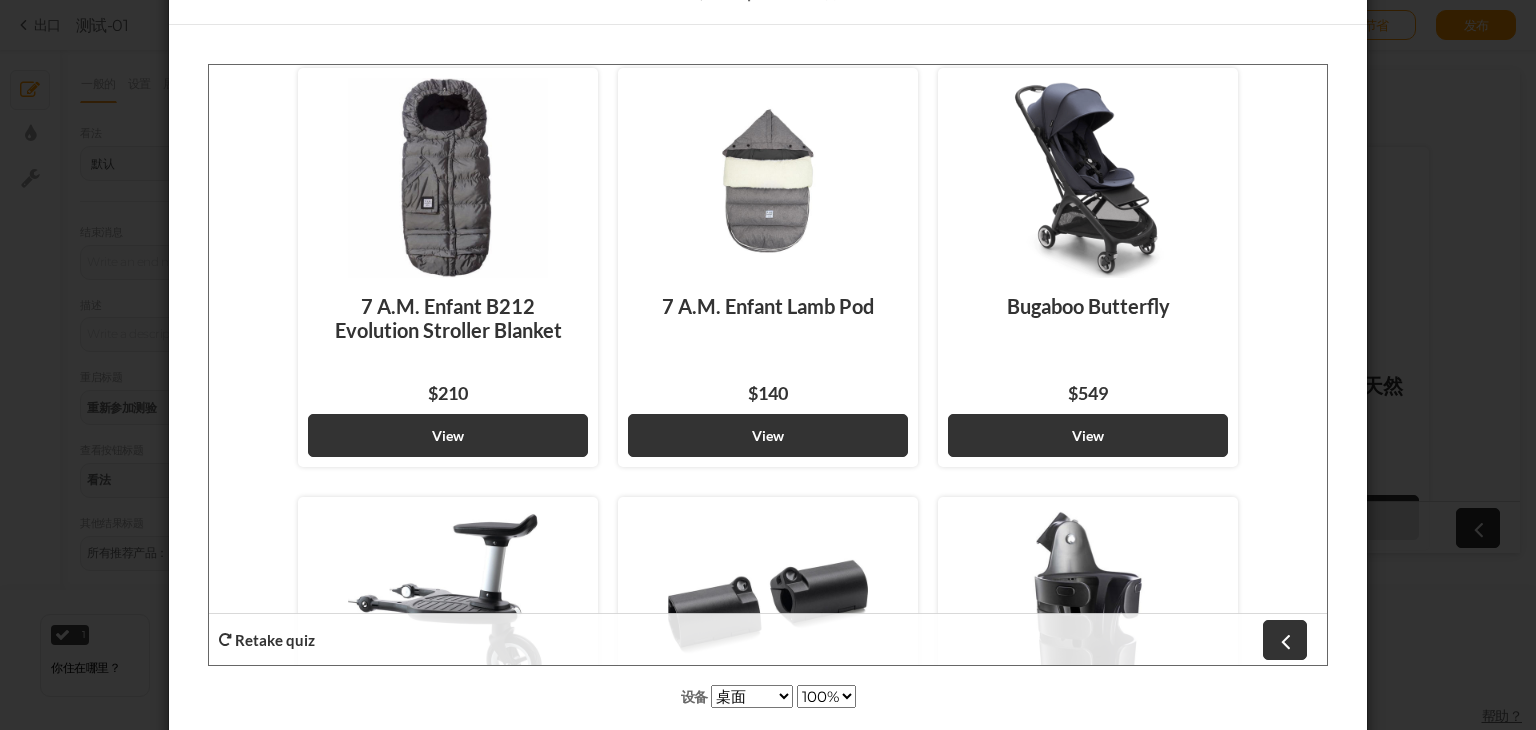 scroll, scrollTop: 0, scrollLeft: 0, axis: both 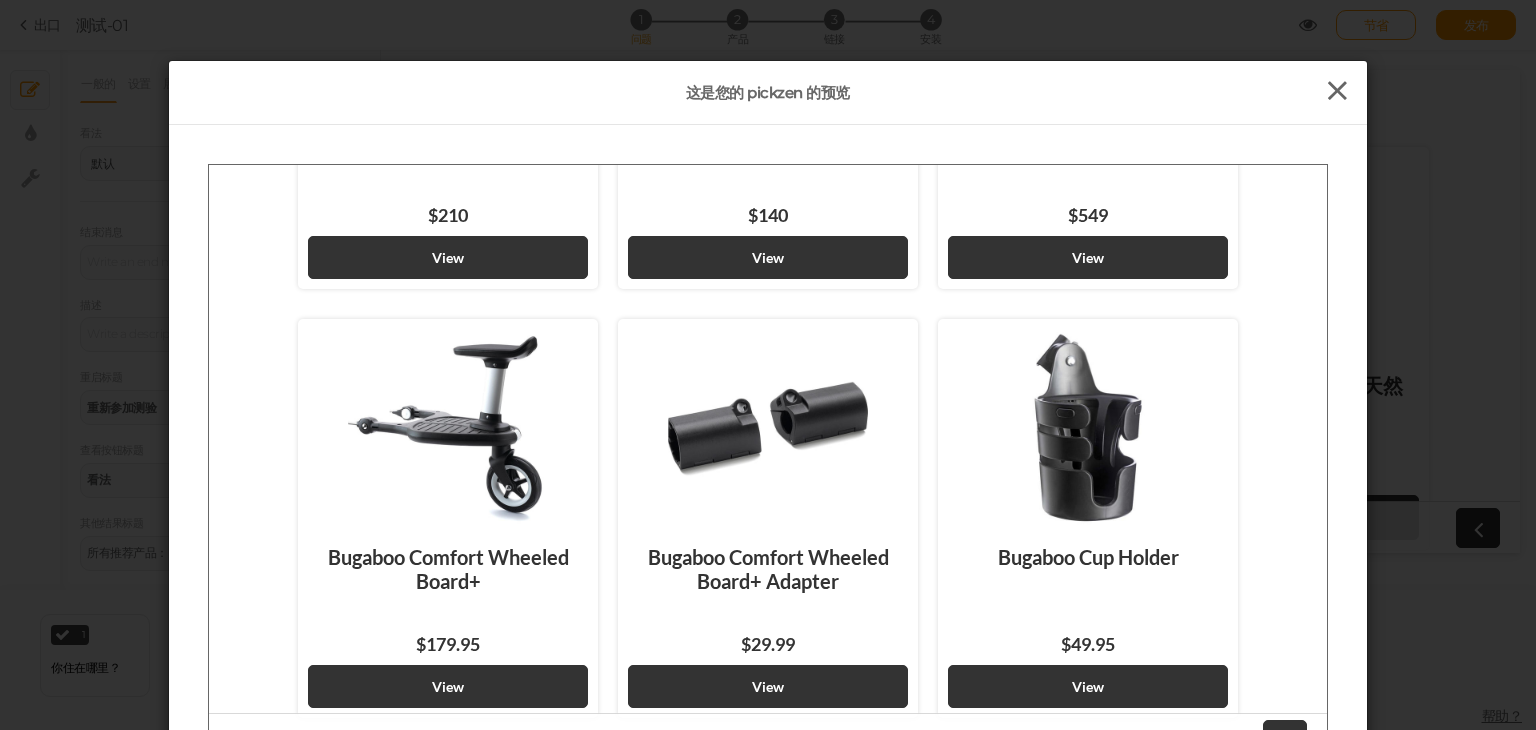click at bounding box center (1337, 91) 